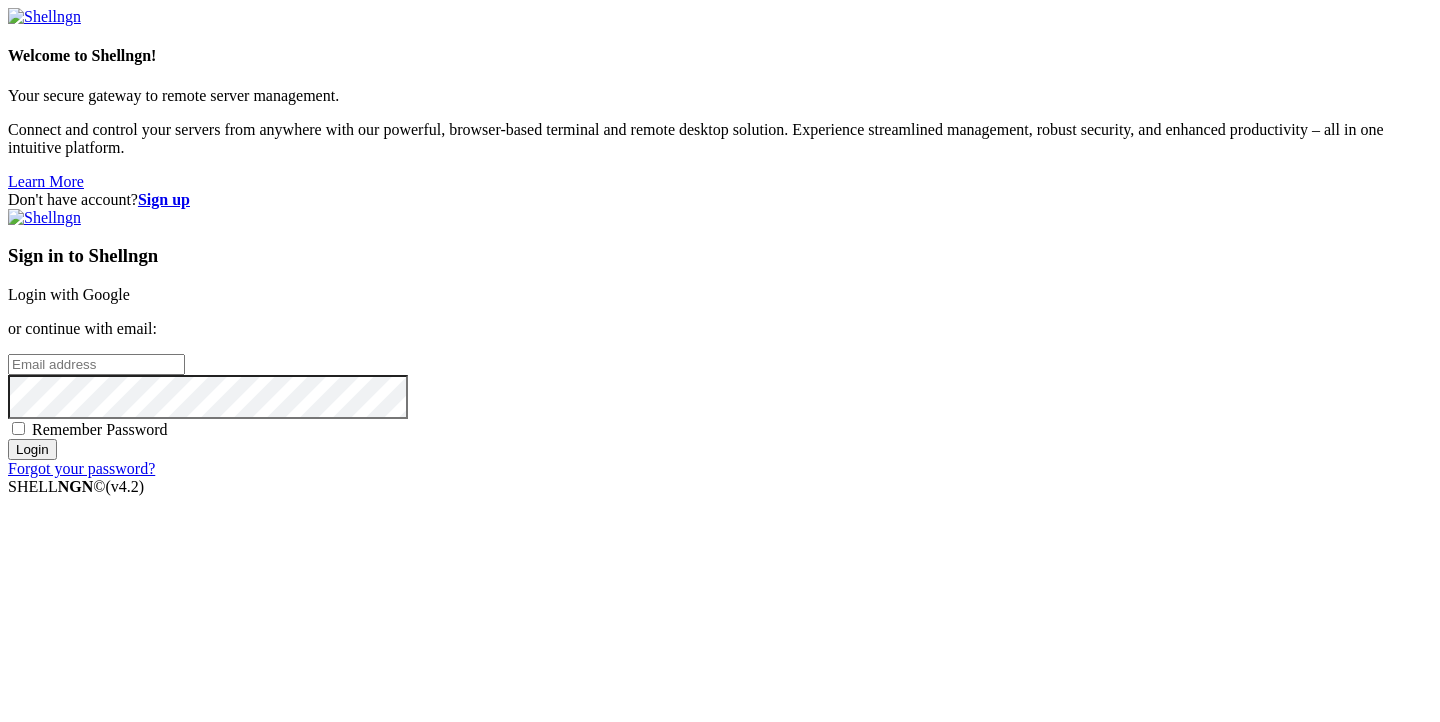scroll, scrollTop: 0, scrollLeft: 0, axis: both 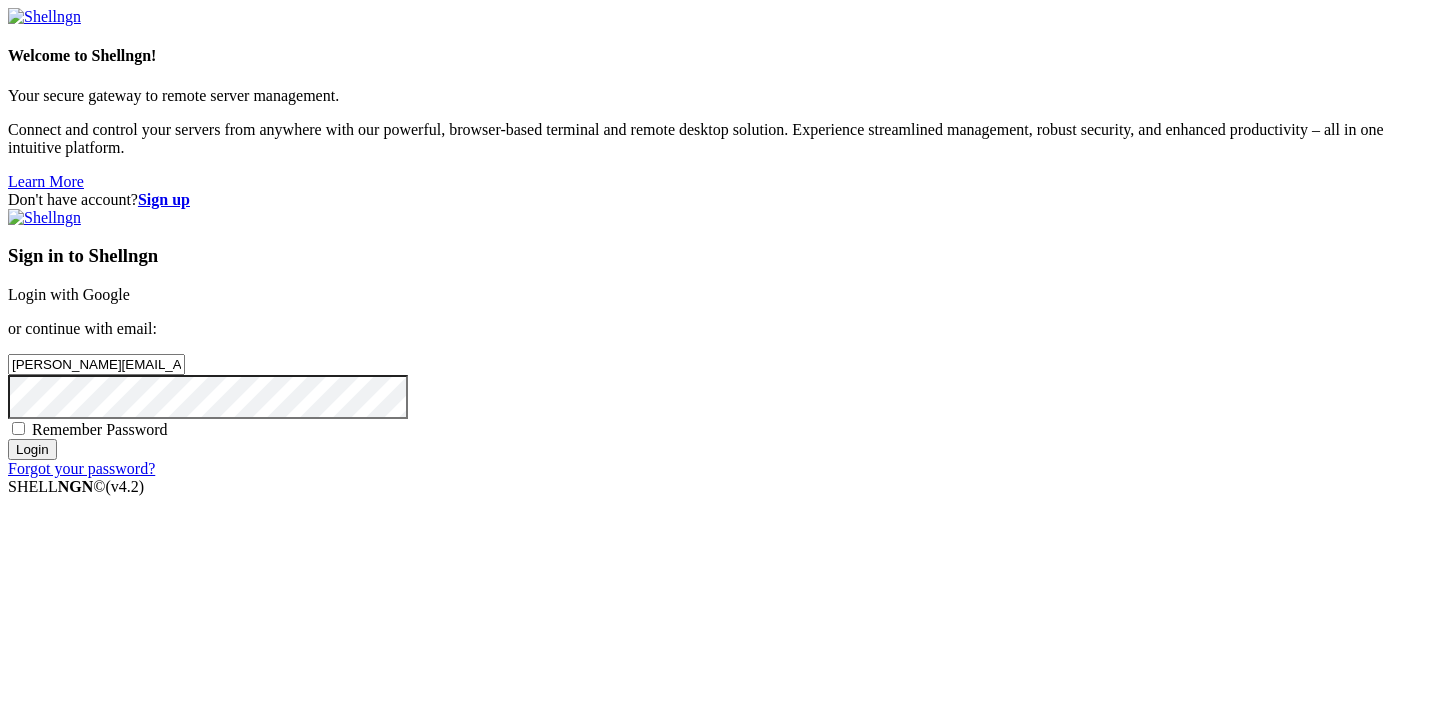click on "Login" at bounding box center (32, 449) 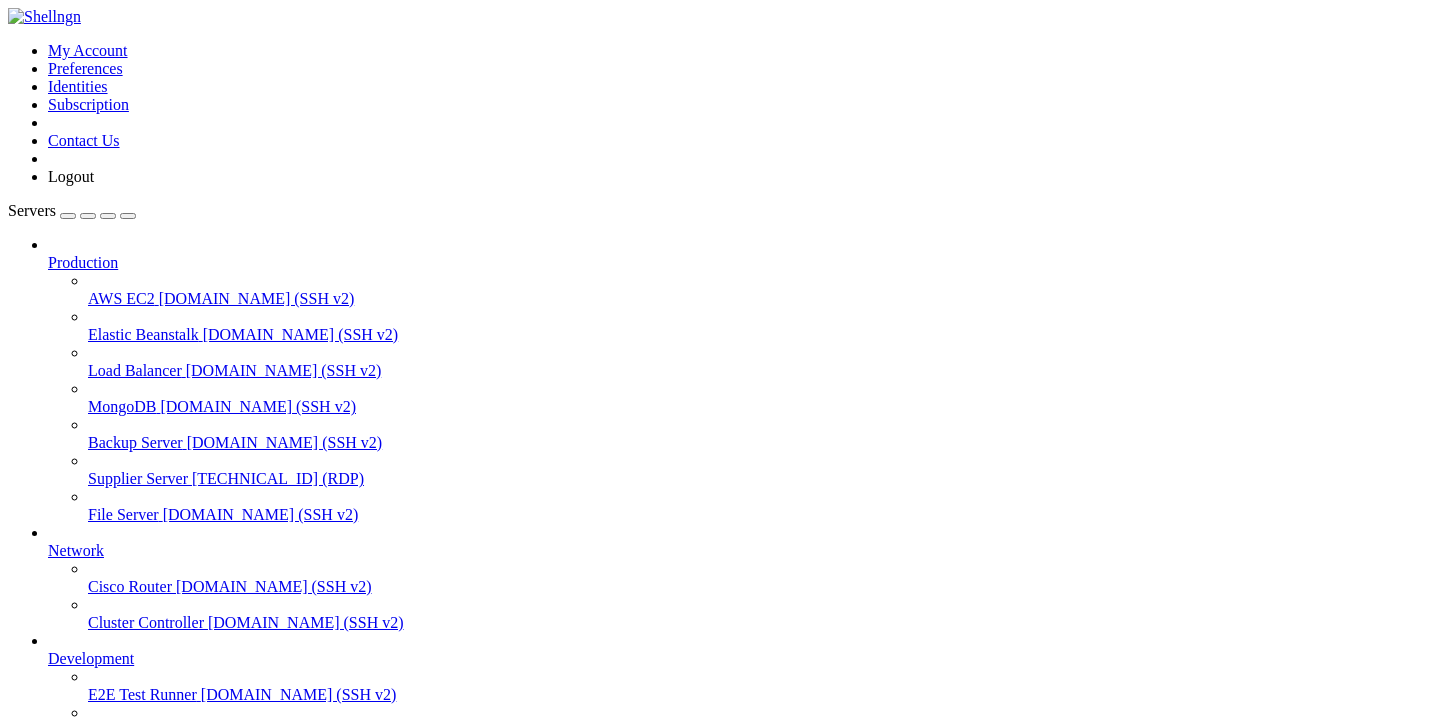 click on "[TECHNICAL_ID] (RDP)" at bounding box center (278, 478) 